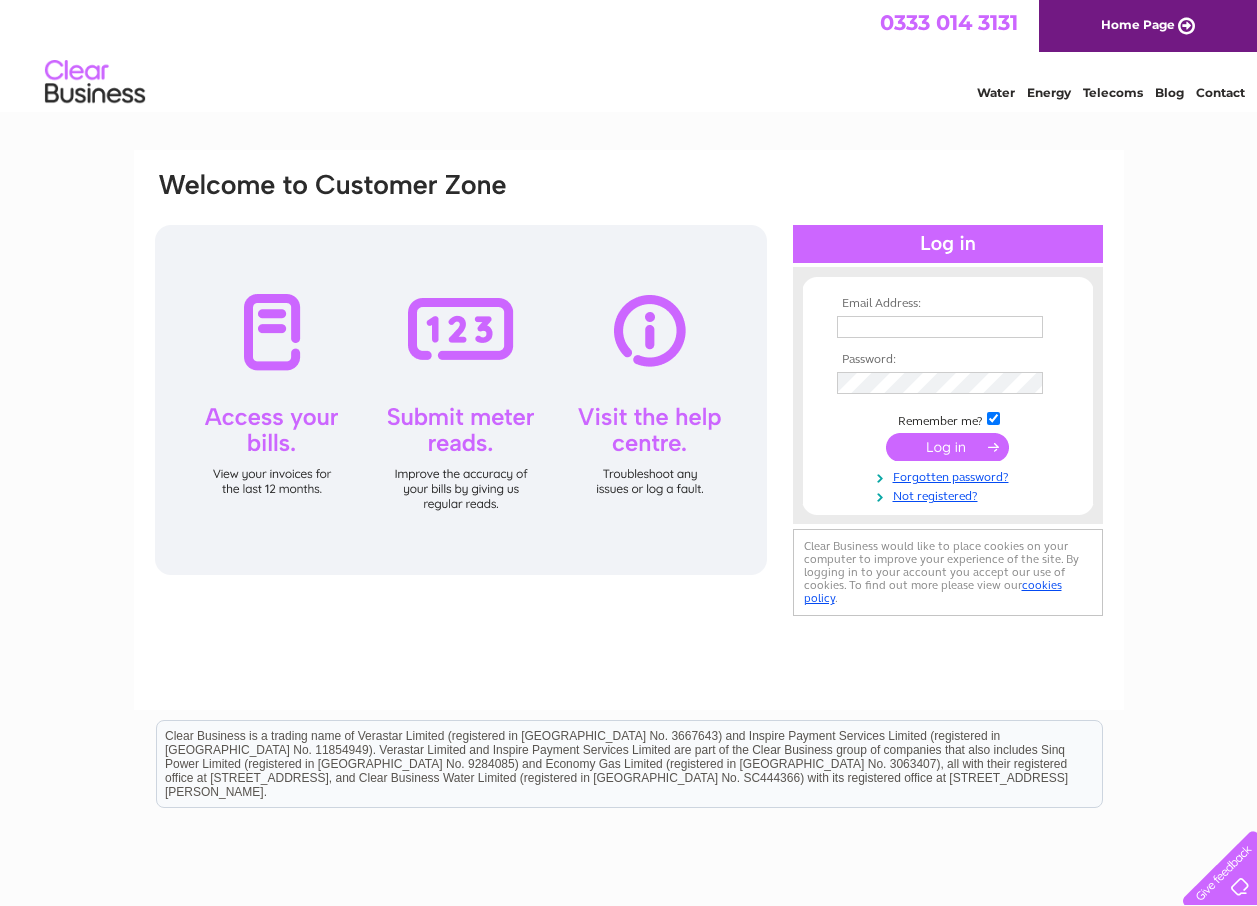 scroll, scrollTop: 0, scrollLeft: 0, axis: both 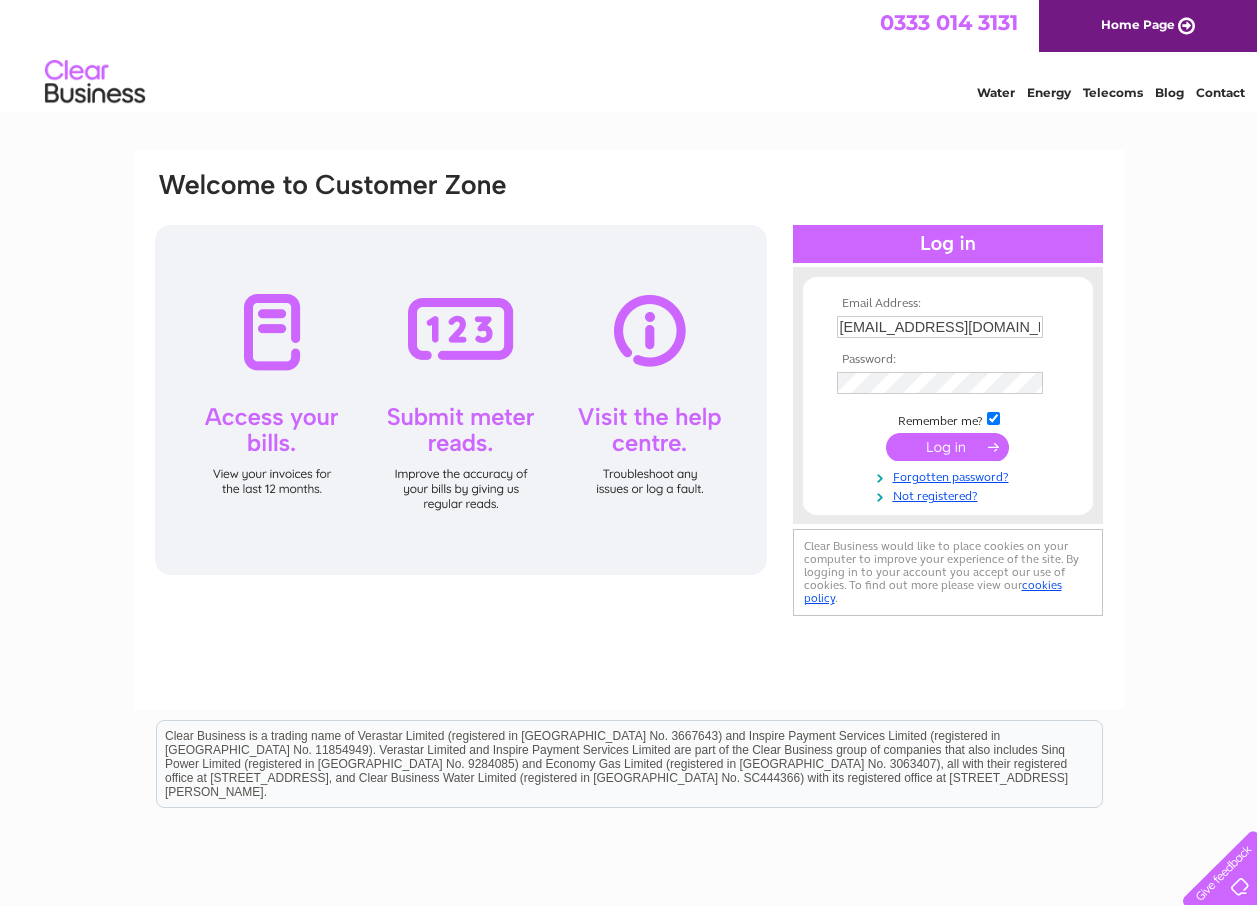 click at bounding box center [947, 447] 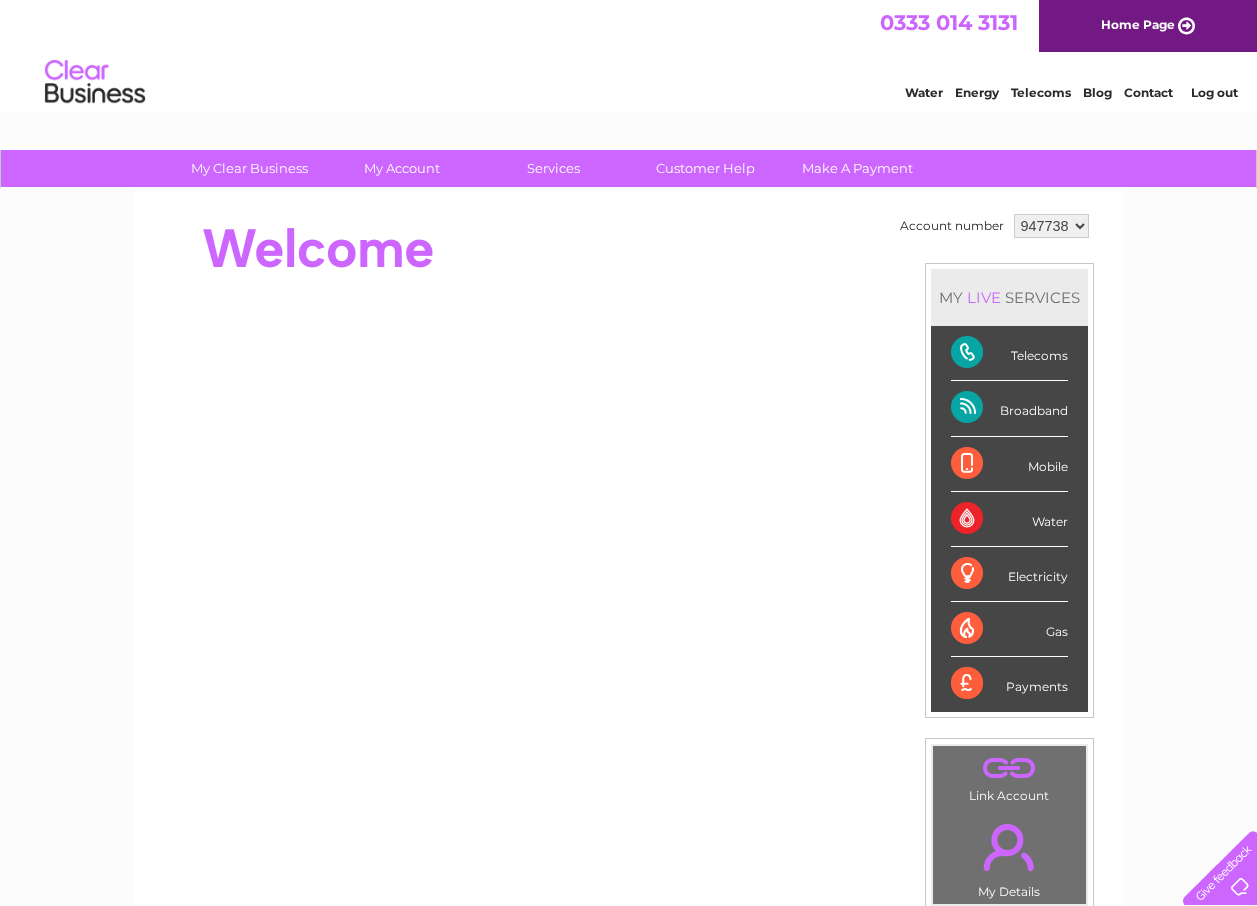scroll, scrollTop: 0, scrollLeft: 0, axis: both 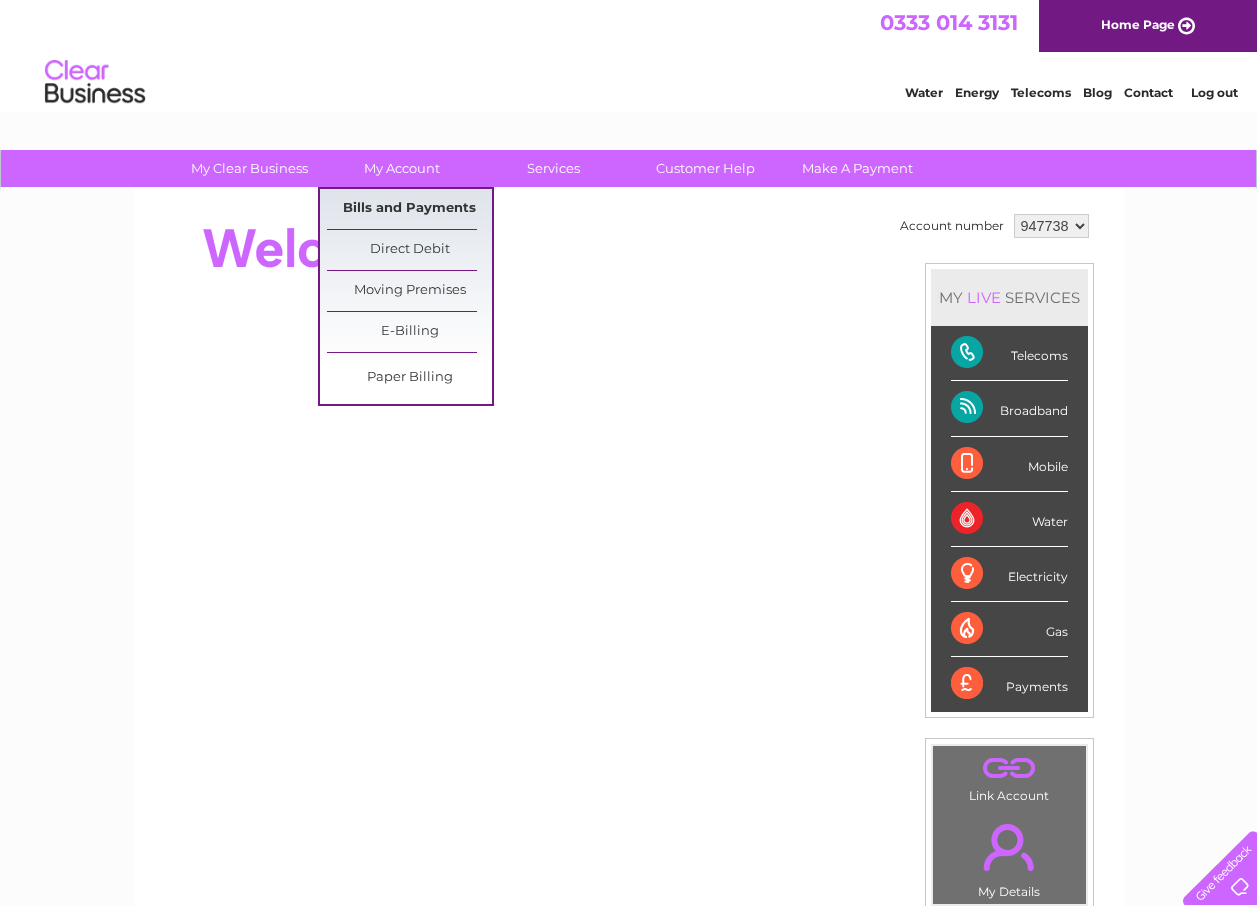 click on "Bills and Payments" at bounding box center [409, 209] 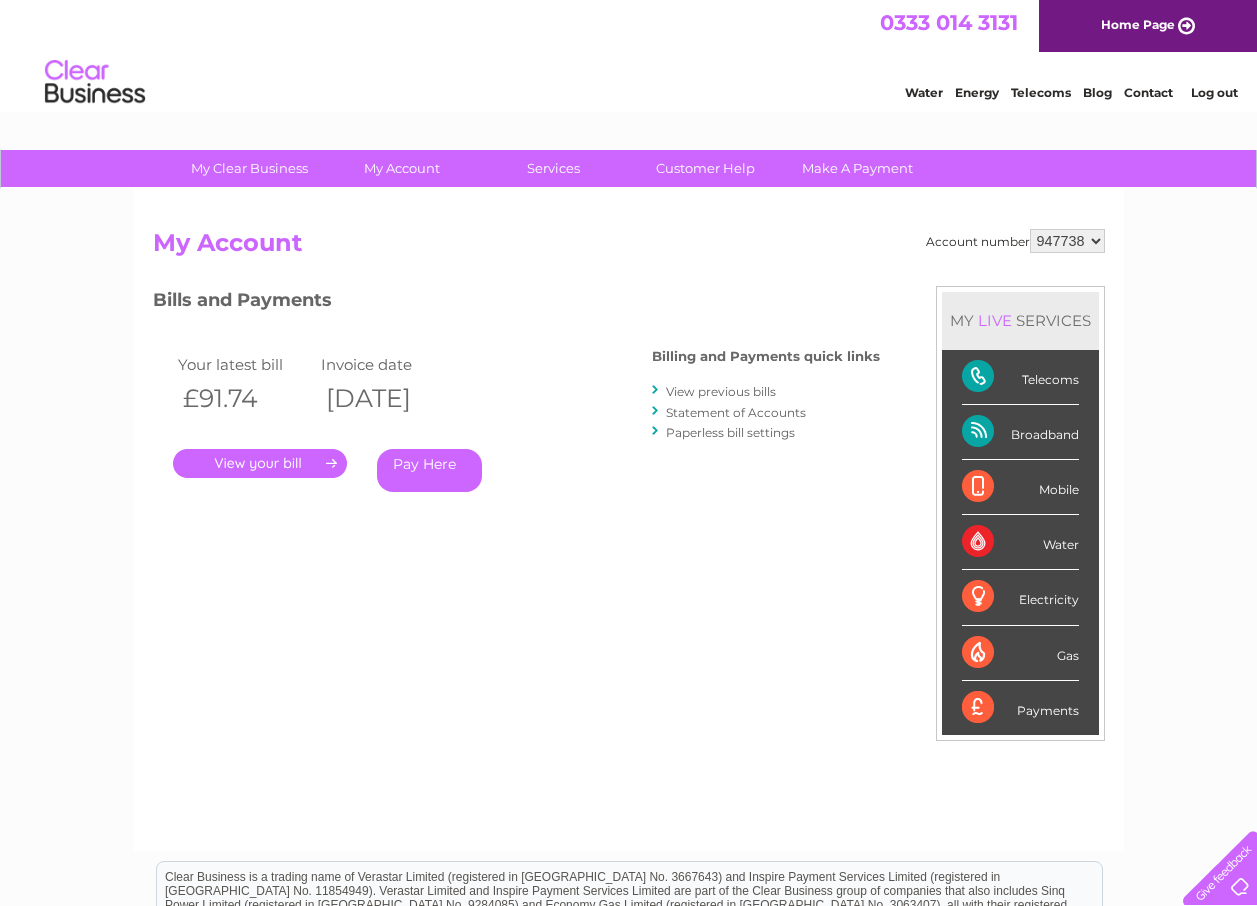 scroll, scrollTop: 0, scrollLeft: 0, axis: both 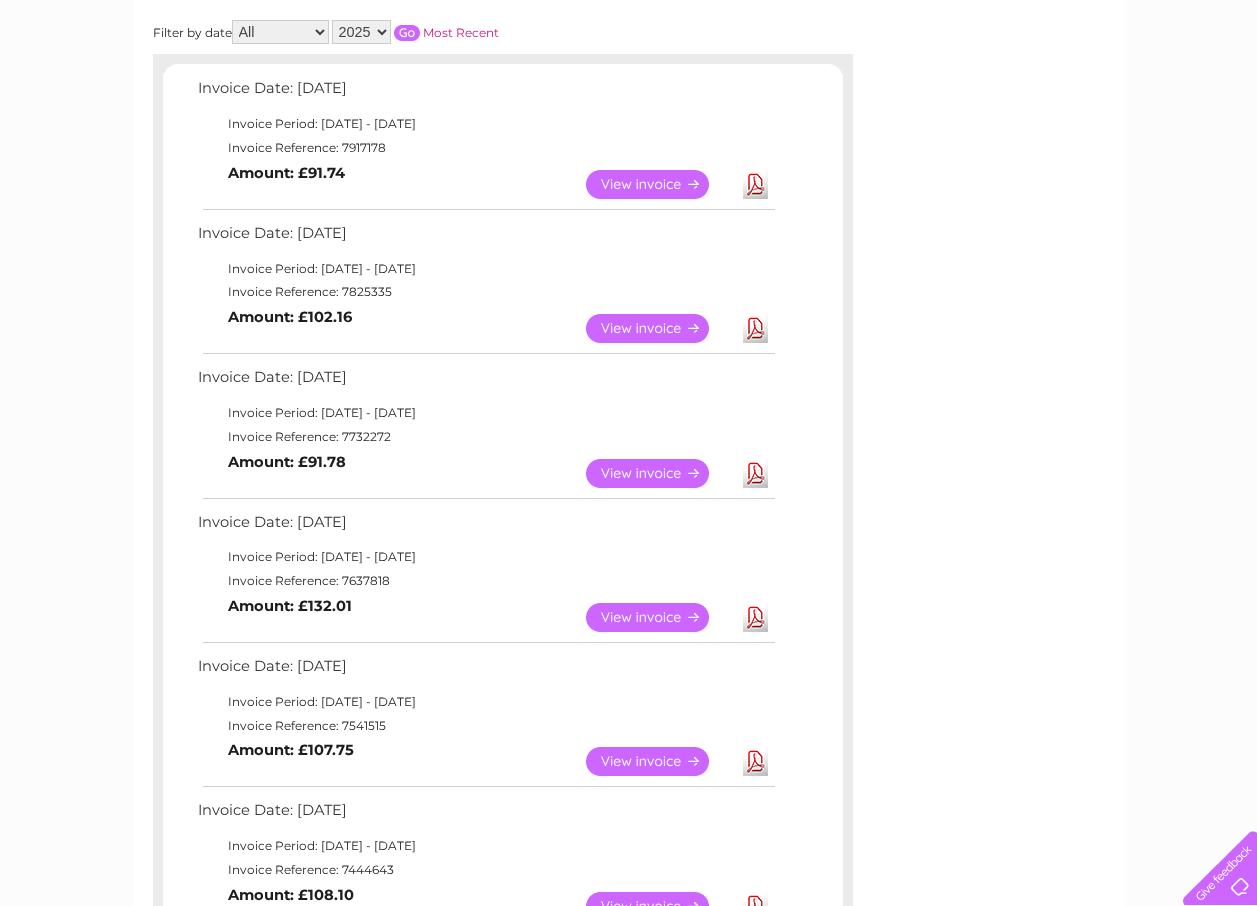 click on "View" at bounding box center [659, 617] 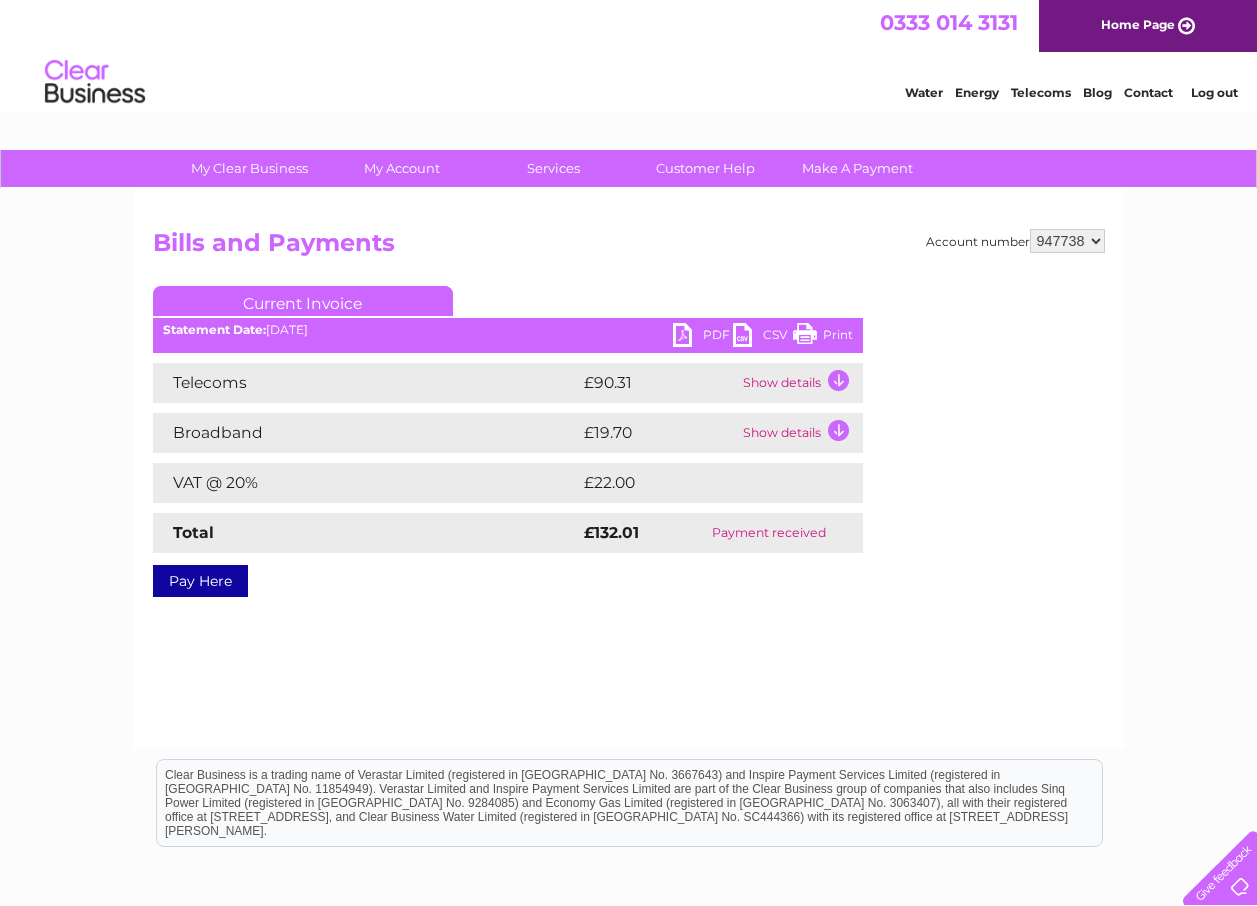 scroll, scrollTop: 0, scrollLeft: 0, axis: both 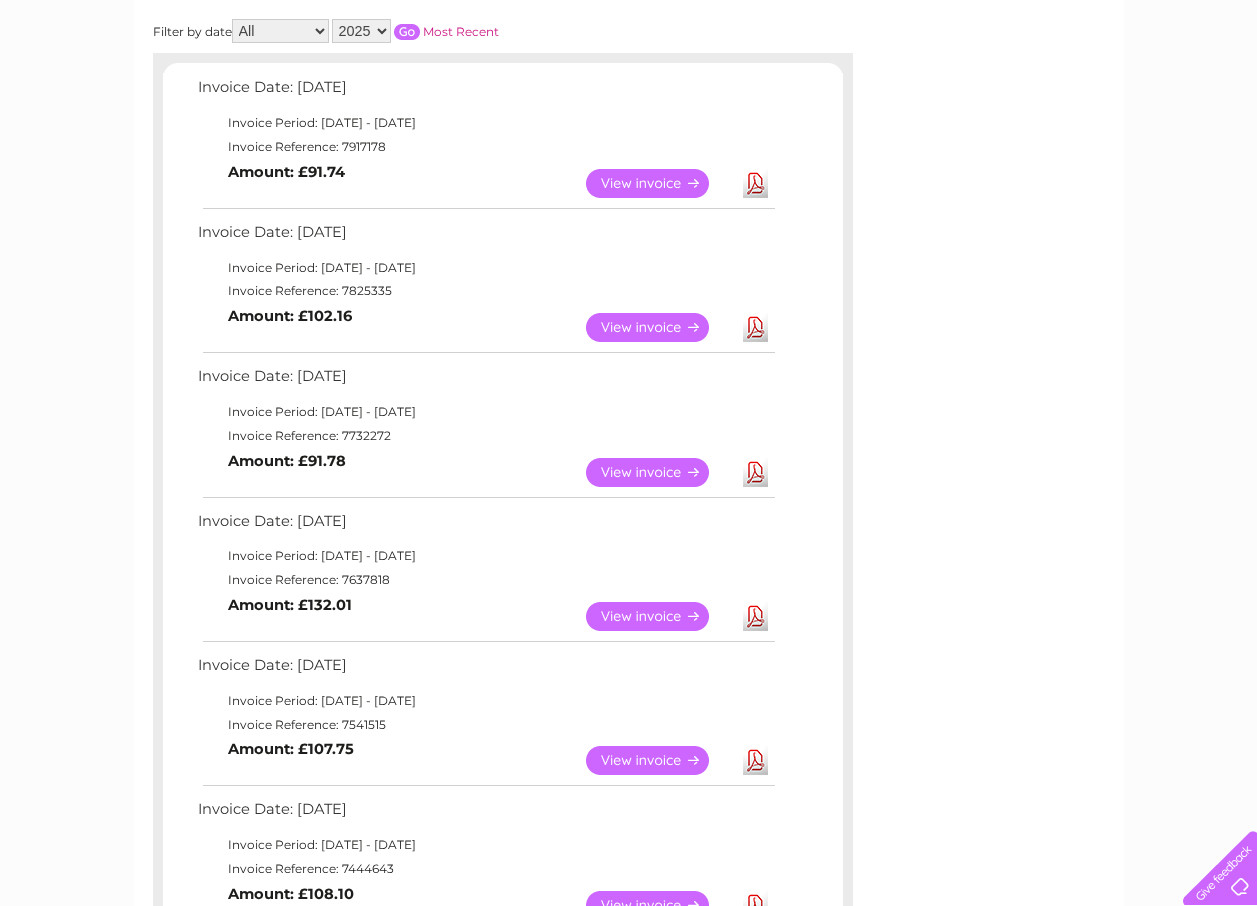 click on "View" at bounding box center (659, 472) 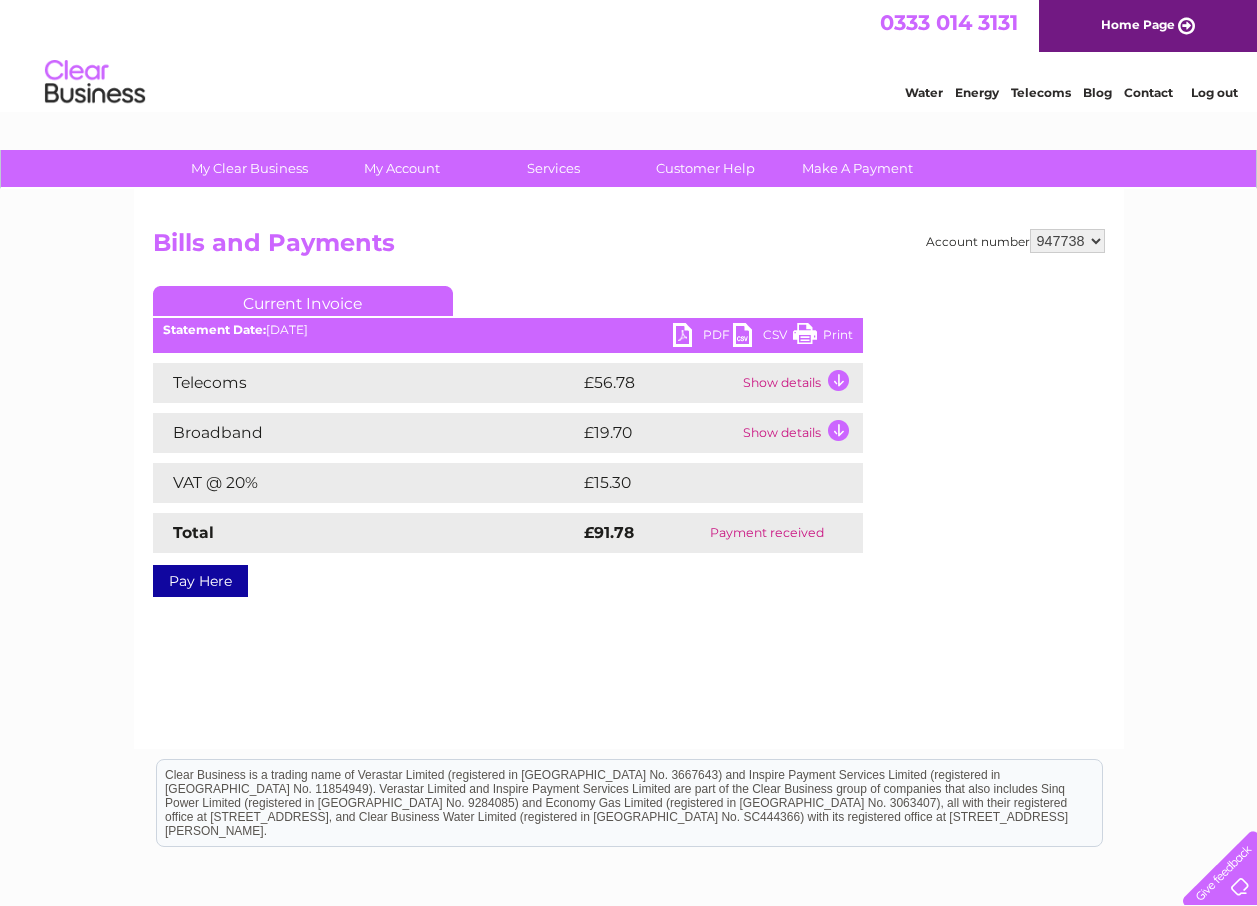 scroll, scrollTop: 0, scrollLeft: 0, axis: both 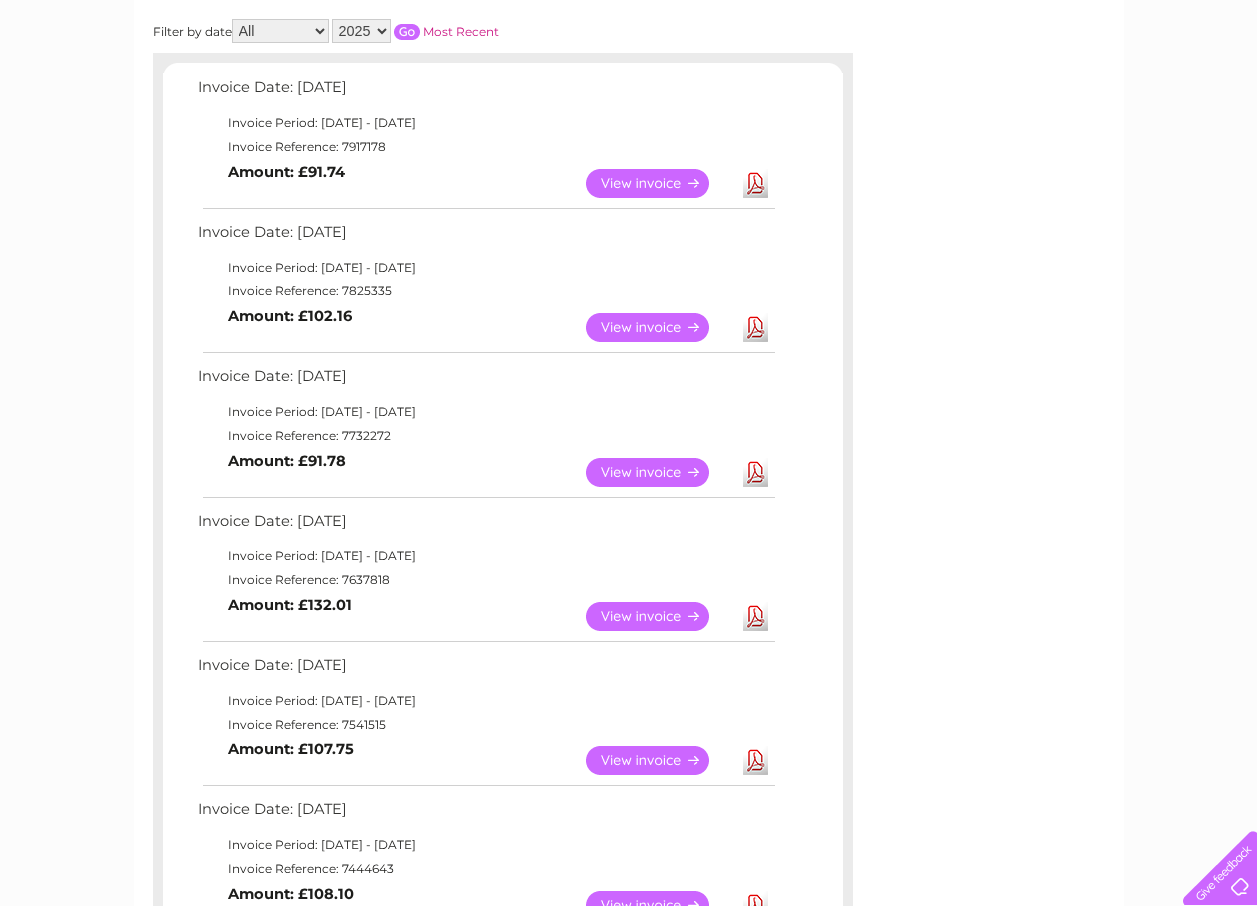 click on "View" at bounding box center (659, 327) 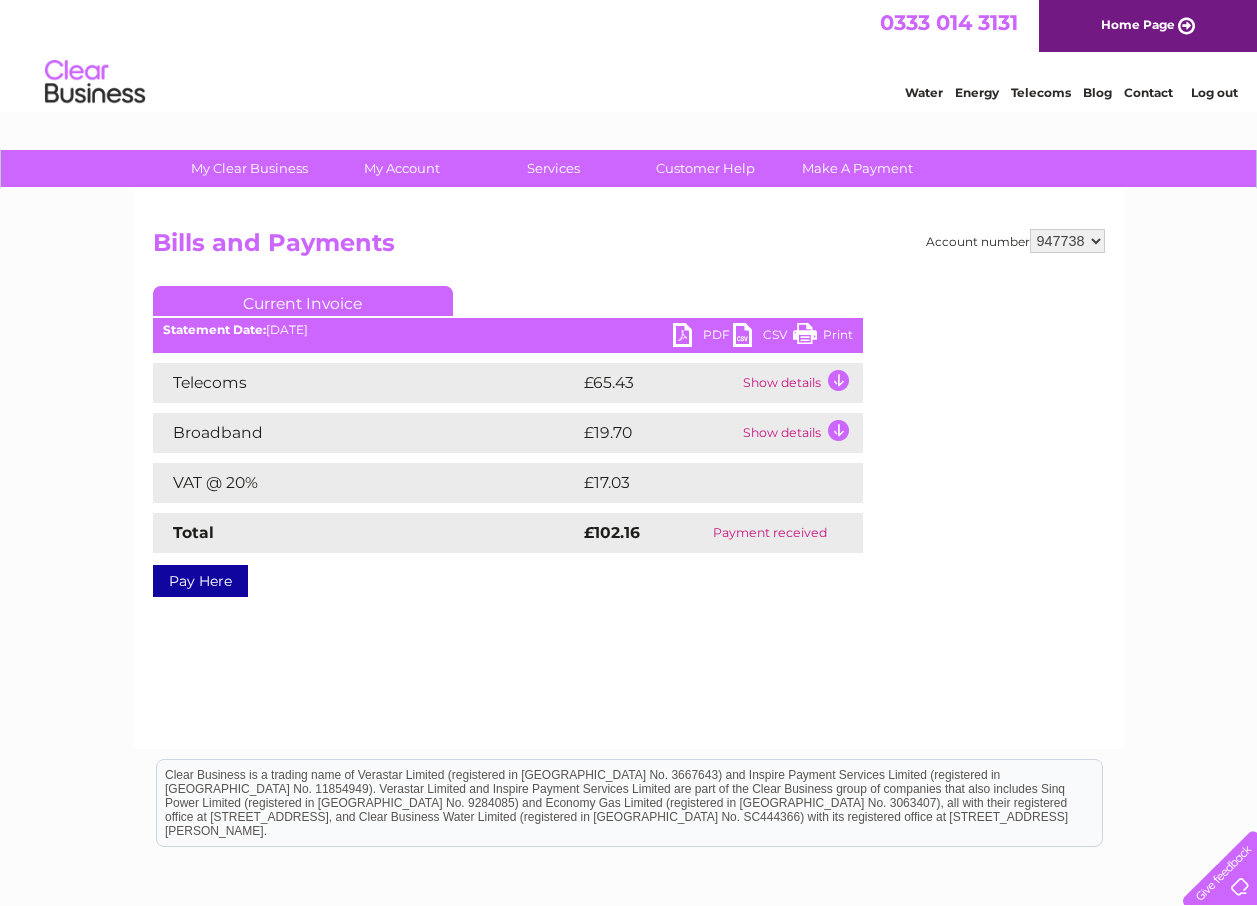 scroll, scrollTop: 0, scrollLeft: 0, axis: both 